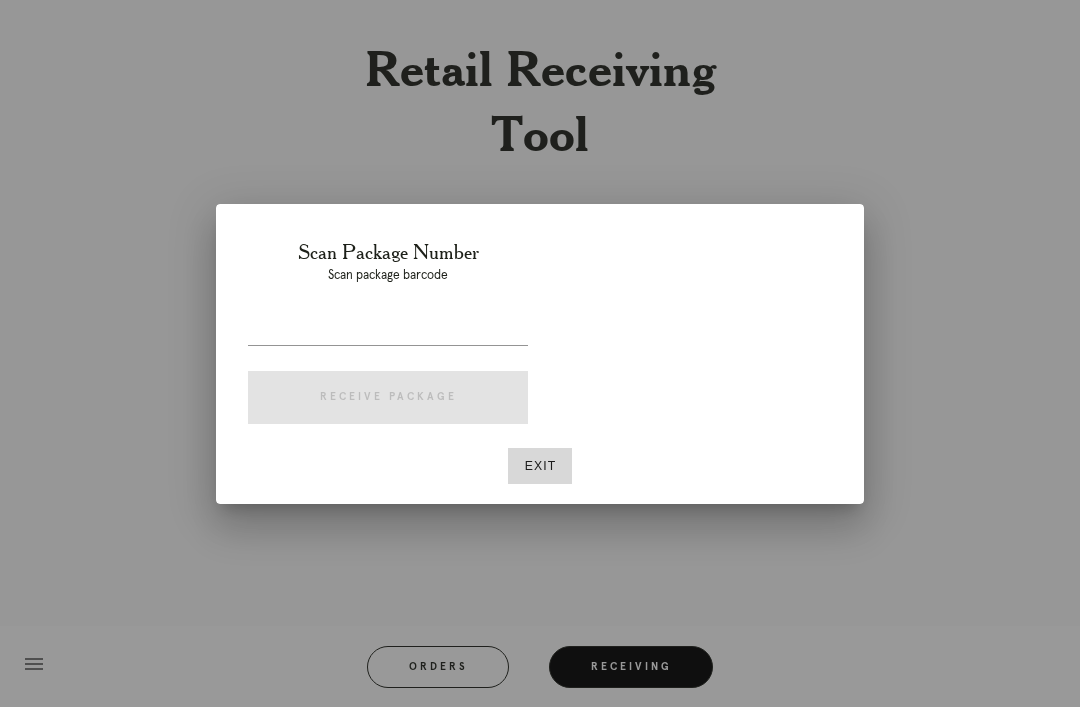 scroll, scrollTop: 64, scrollLeft: 0, axis: vertical 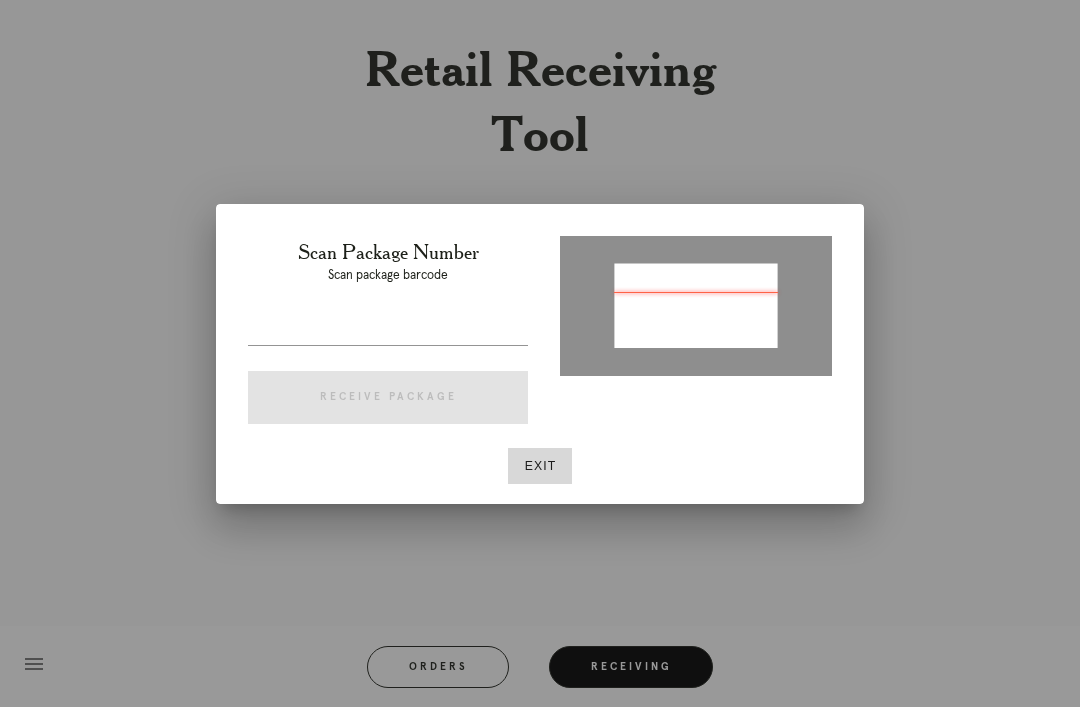 type on "P180140210814651" 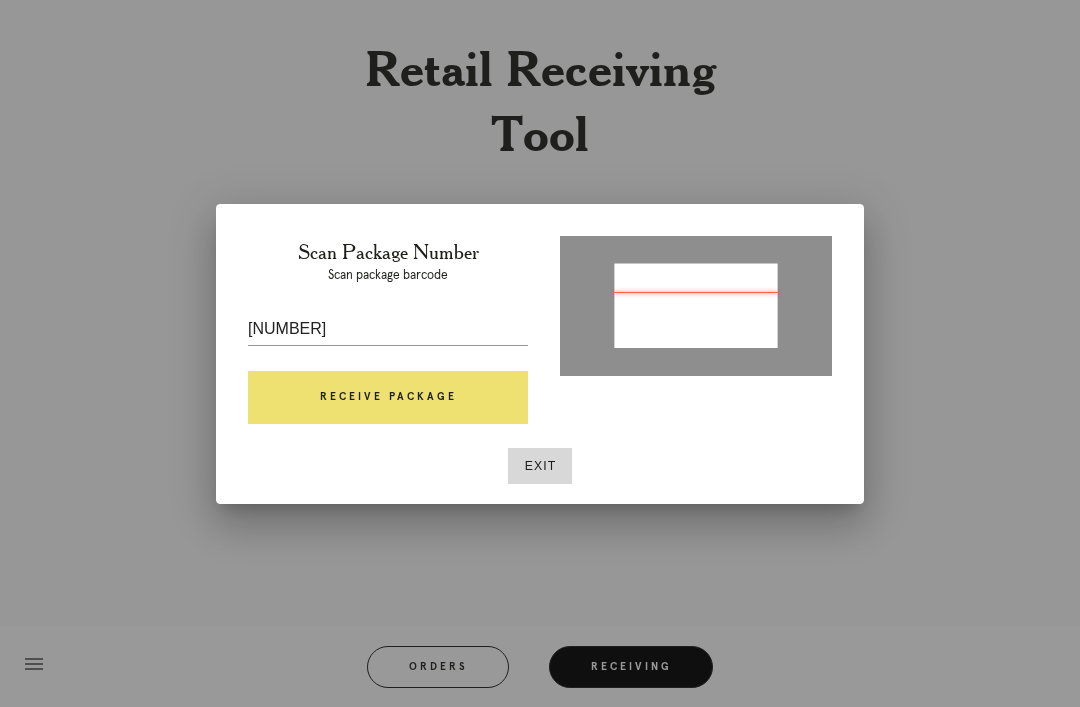 click on "Receive Package" at bounding box center (388, 398) 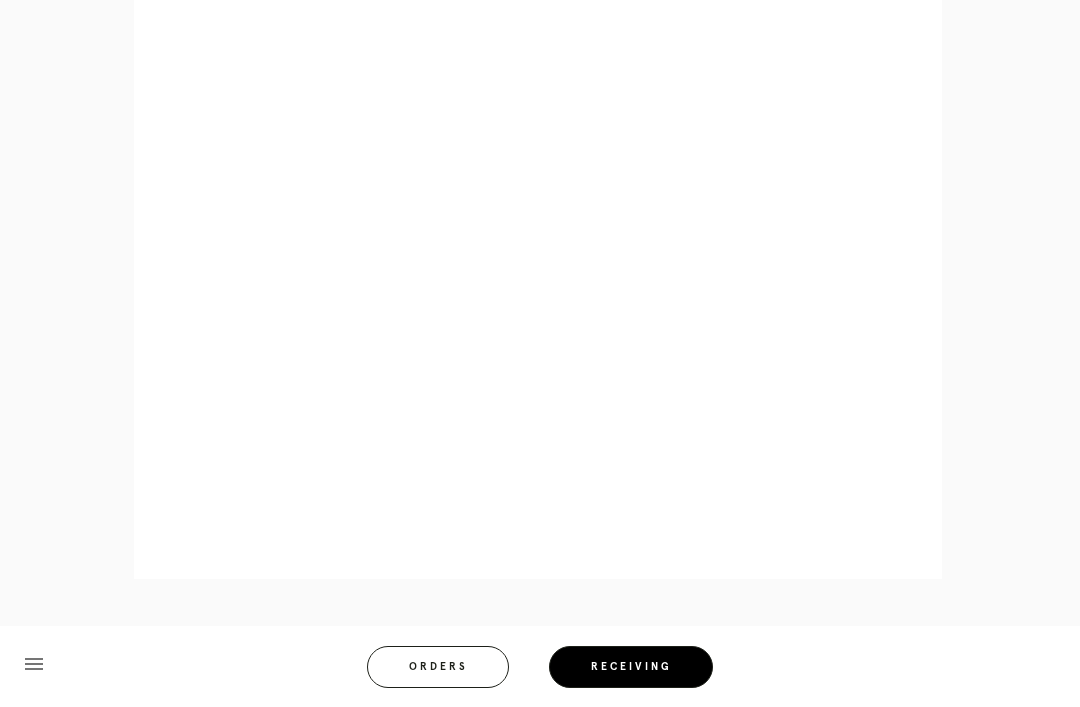 scroll, scrollTop: 858, scrollLeft: 0, axis: vertical 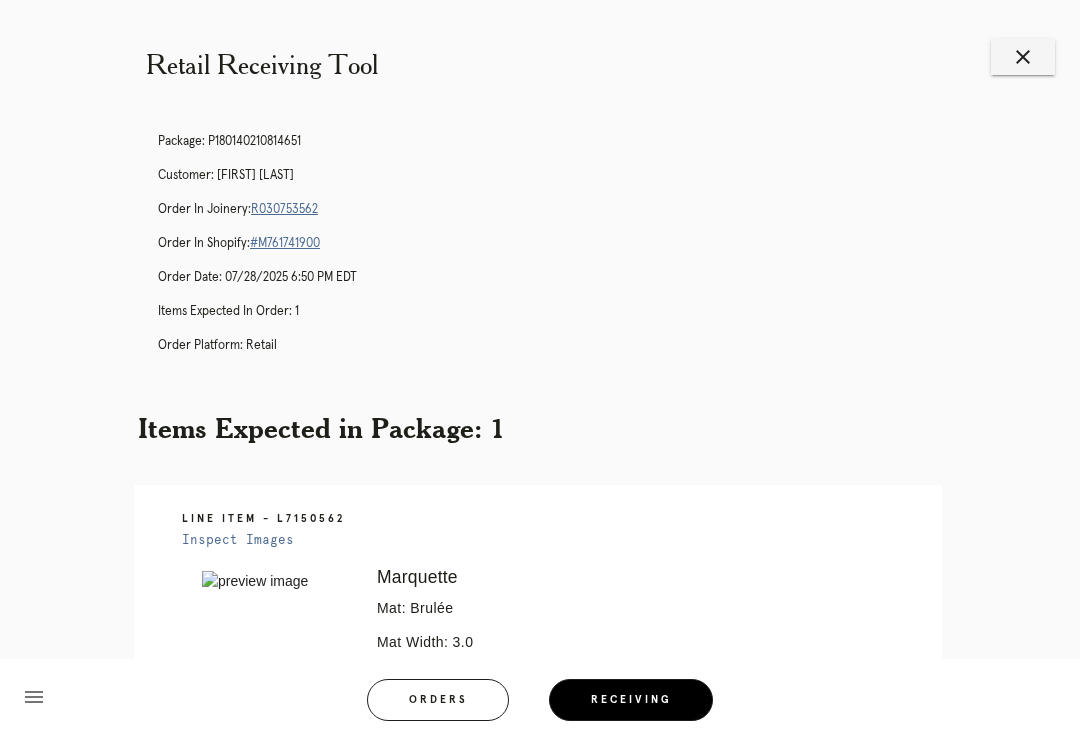 click on "close" at bounding box center [1023, 57] 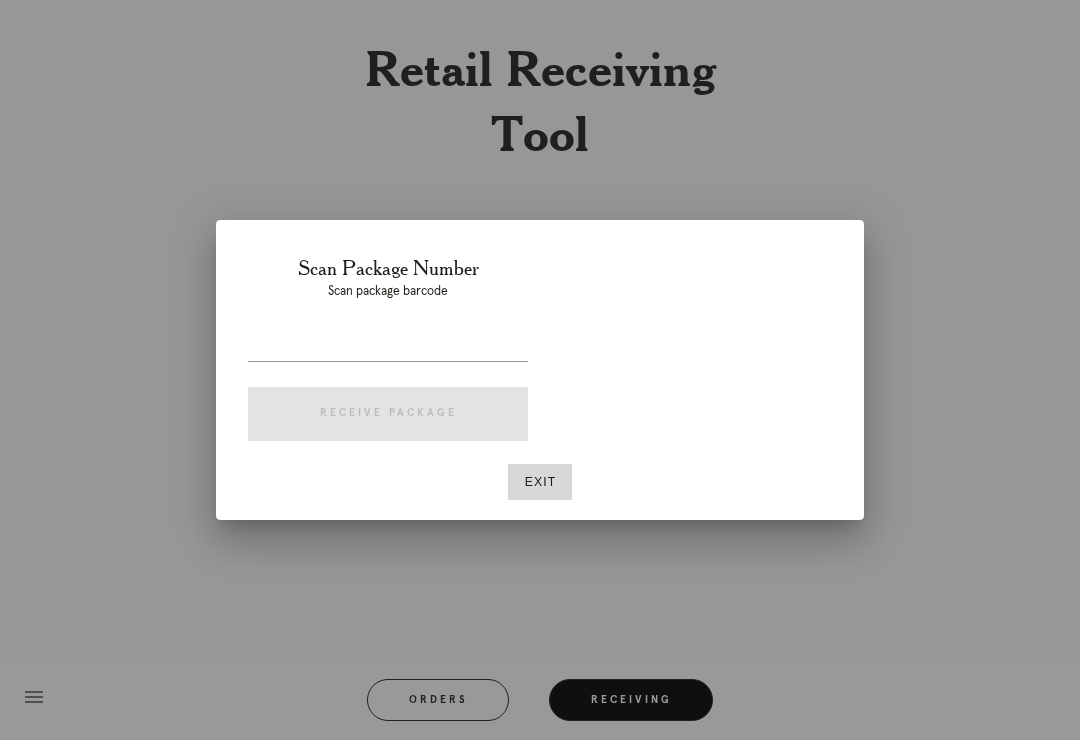 scroll, scrollTop: 0, scrollLeft: 0, axis: both 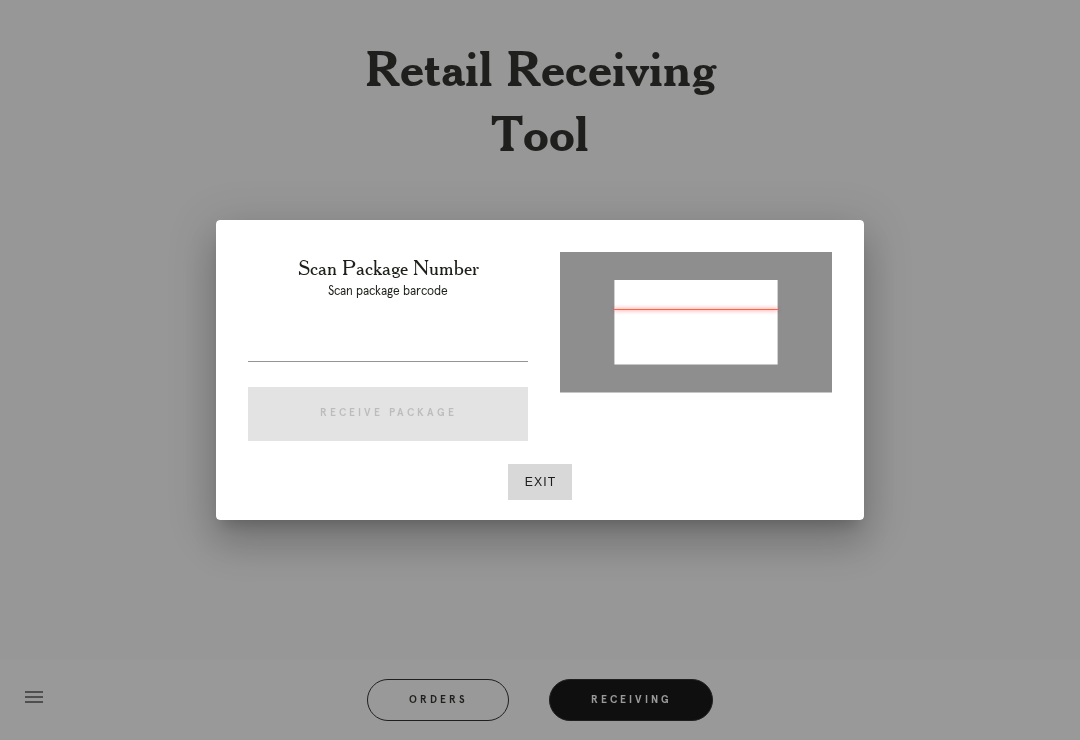 type on "P782620580732096" 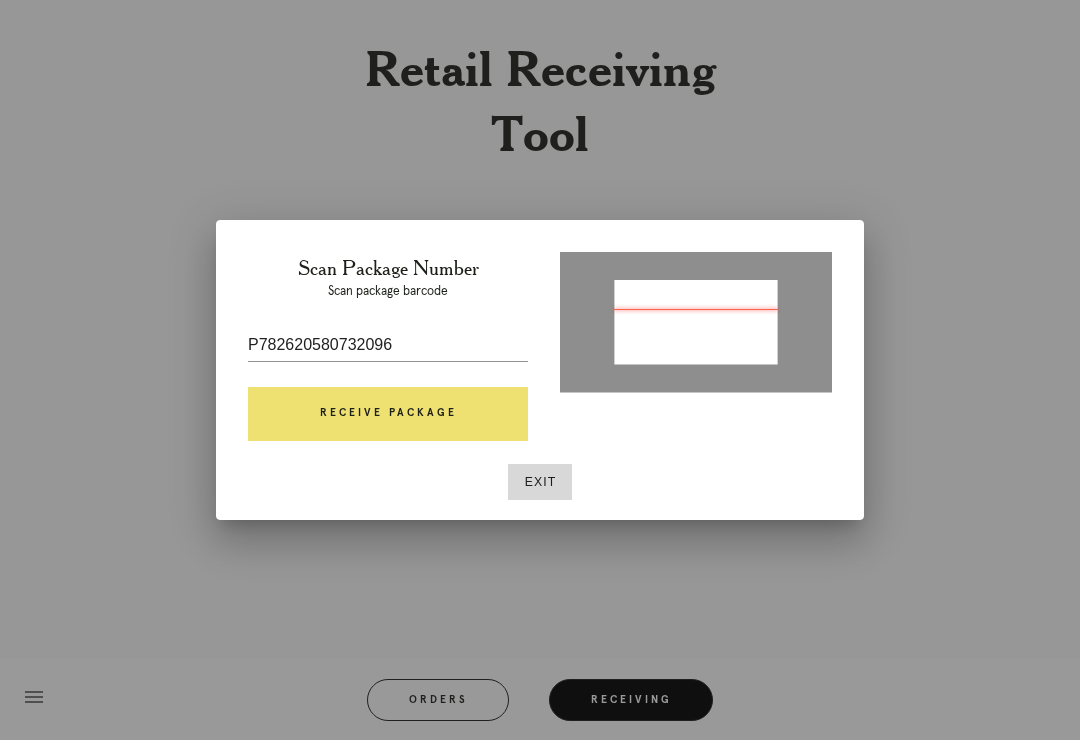 click on "Receive Package" at bounding box center (388, 414) 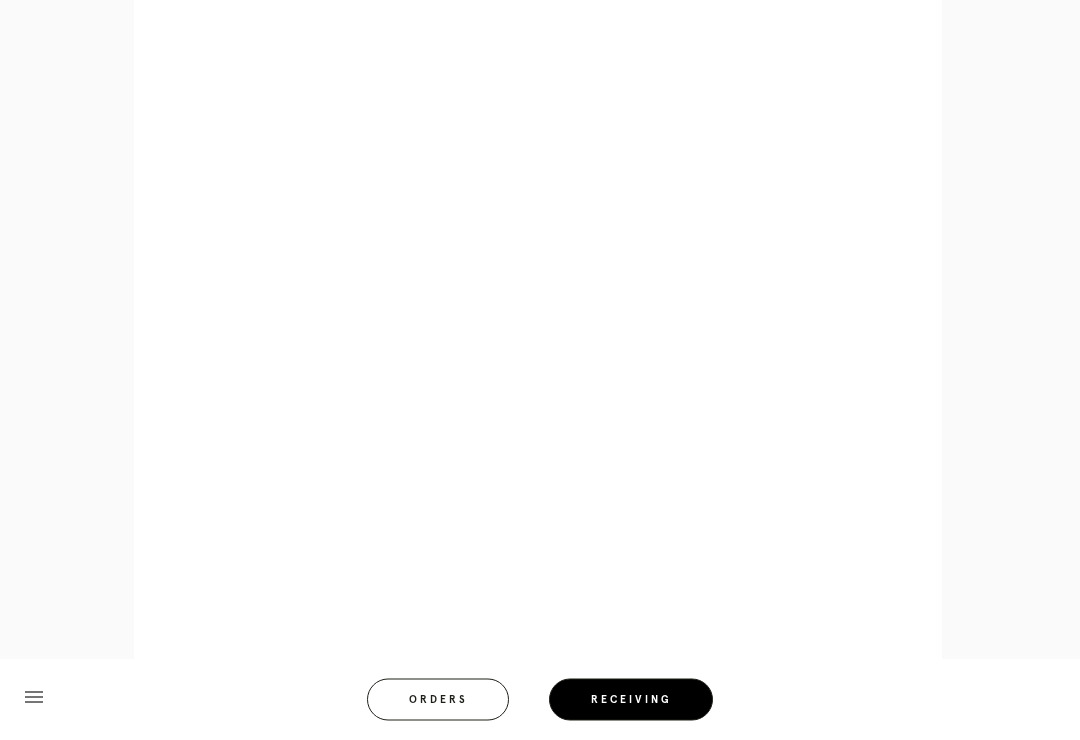 scroll, scrollTop: 1094, scrollLeft: 0, axis: vertical 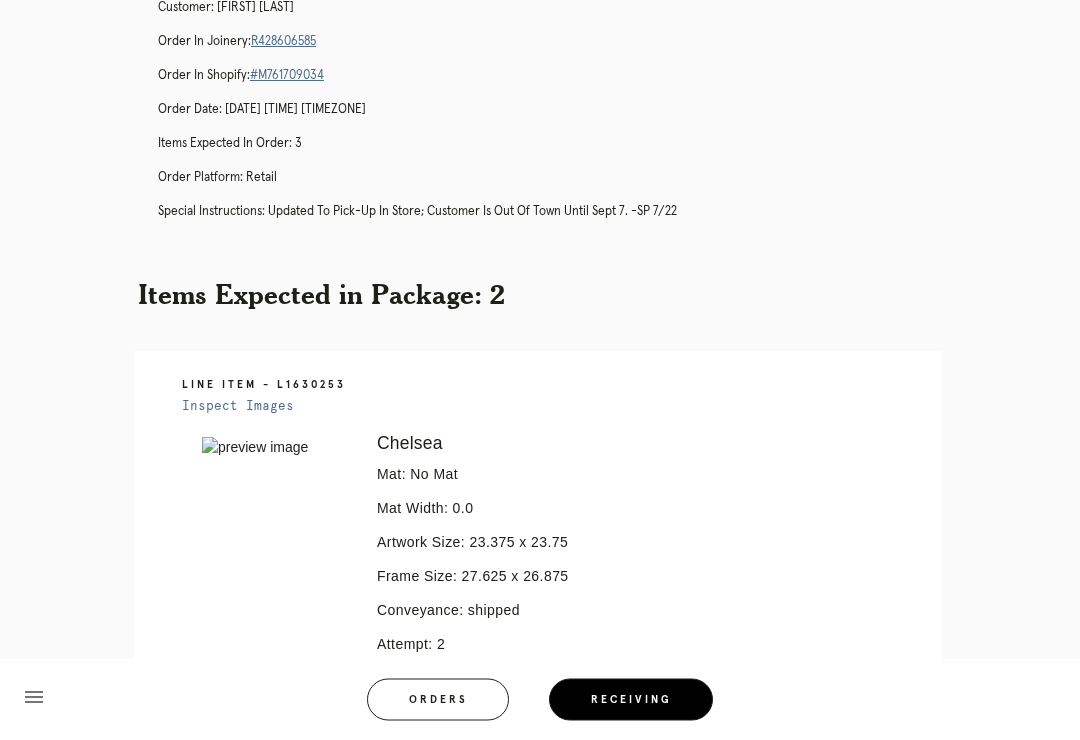 click on "R428606585" at bounding box center [283, 42] 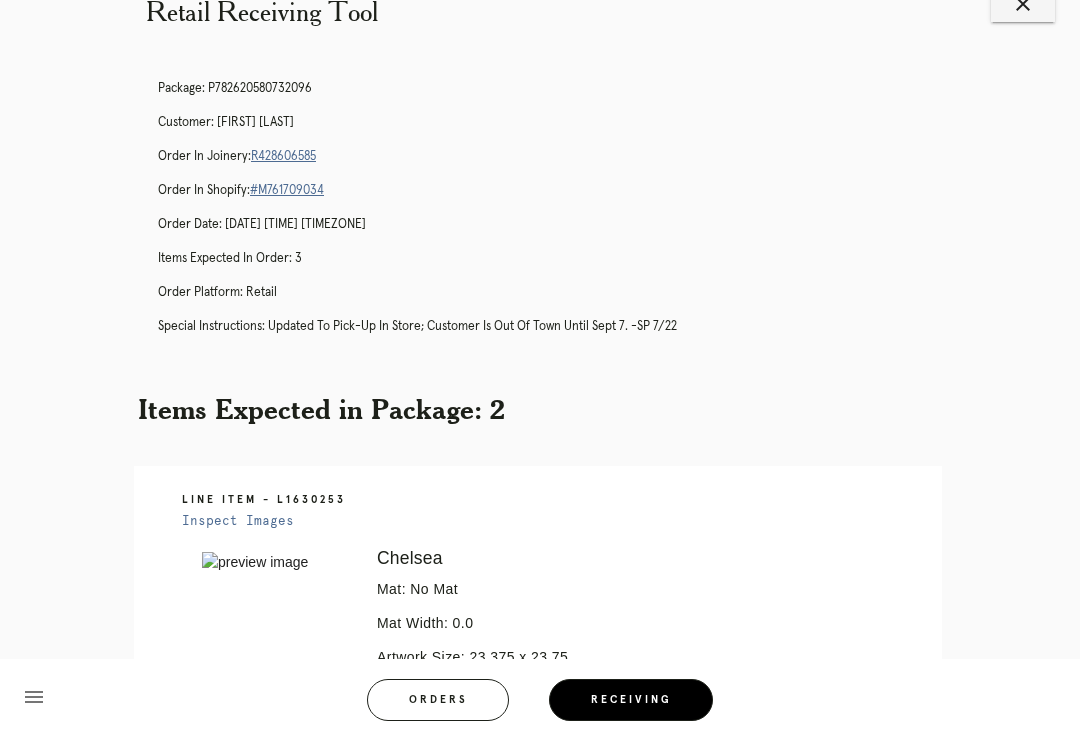 scroll, scrollTop: 0, scrollLeft: 0, axis: both 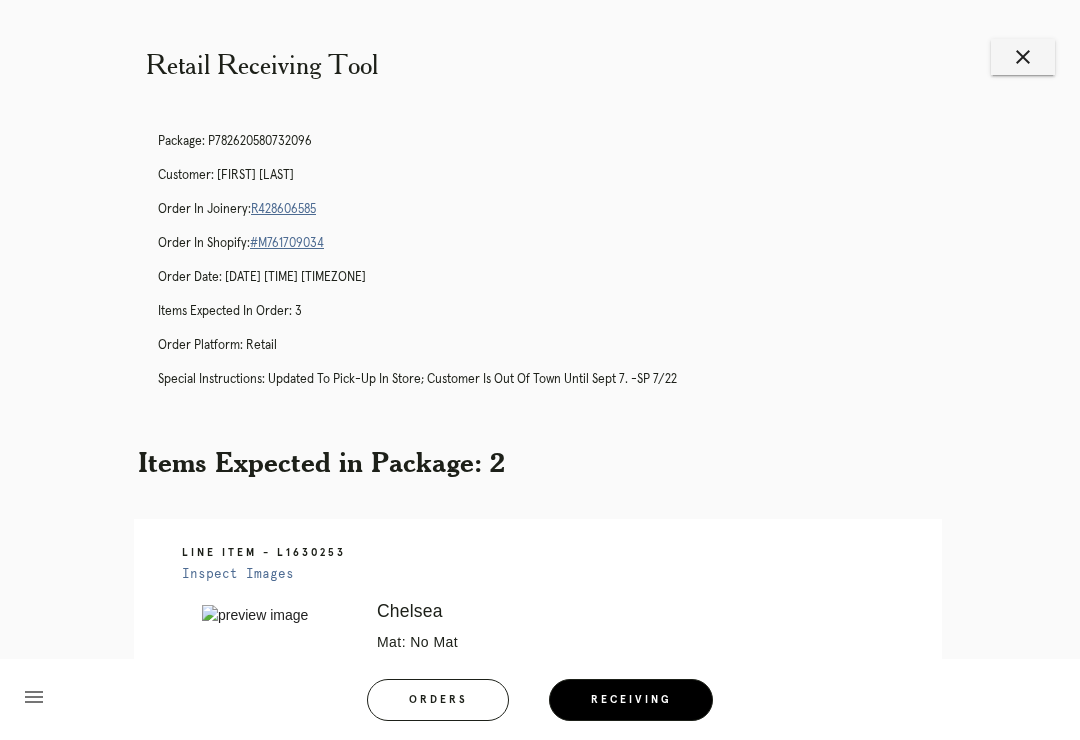click on "close" at bounding box center (1023, 57) 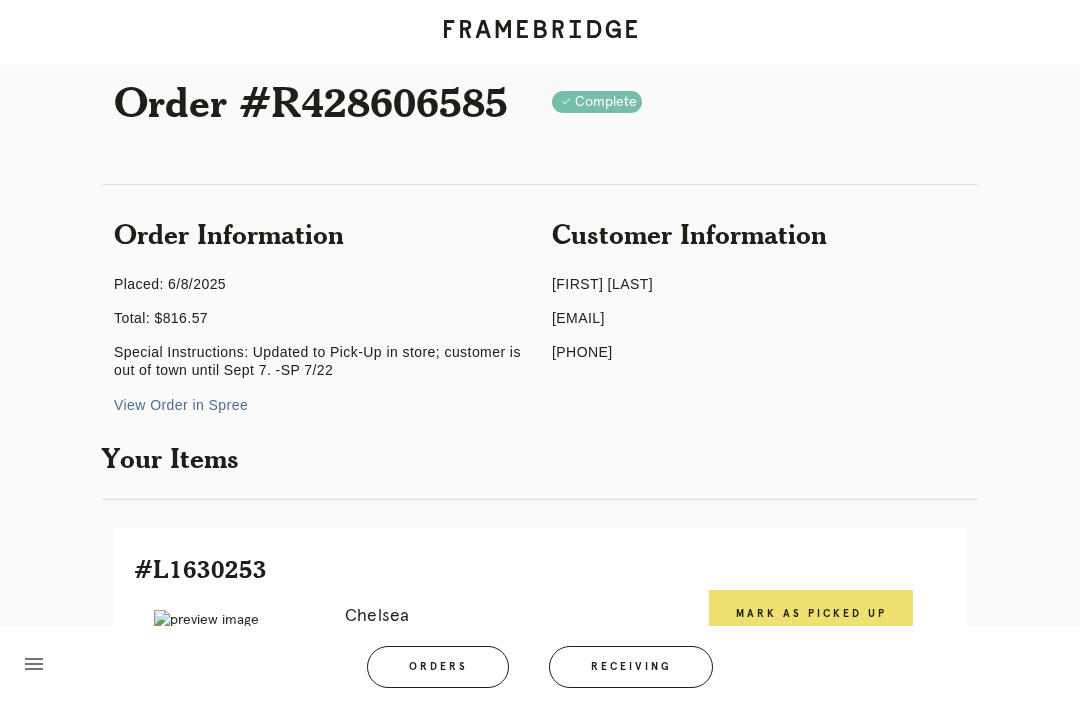 scroll, scrollTop: 0, scrollLeft: 0, axis: both 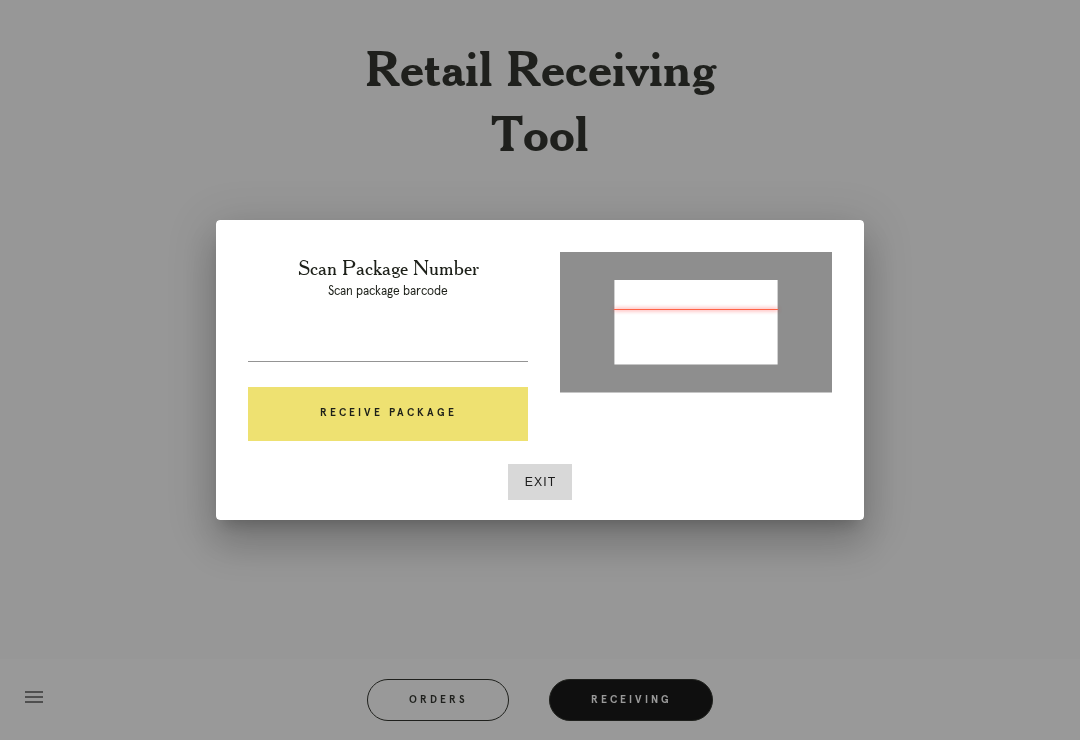 type on "P727786610912040" 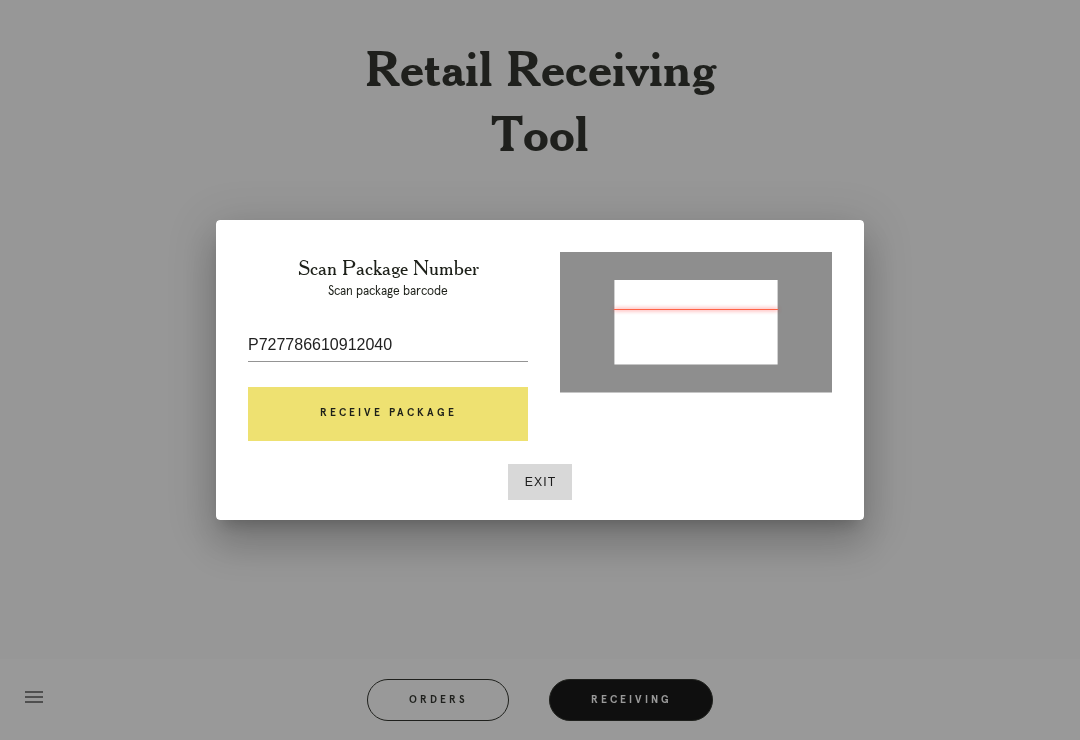 click on "Receive Package" at bounding box center (388, 414) 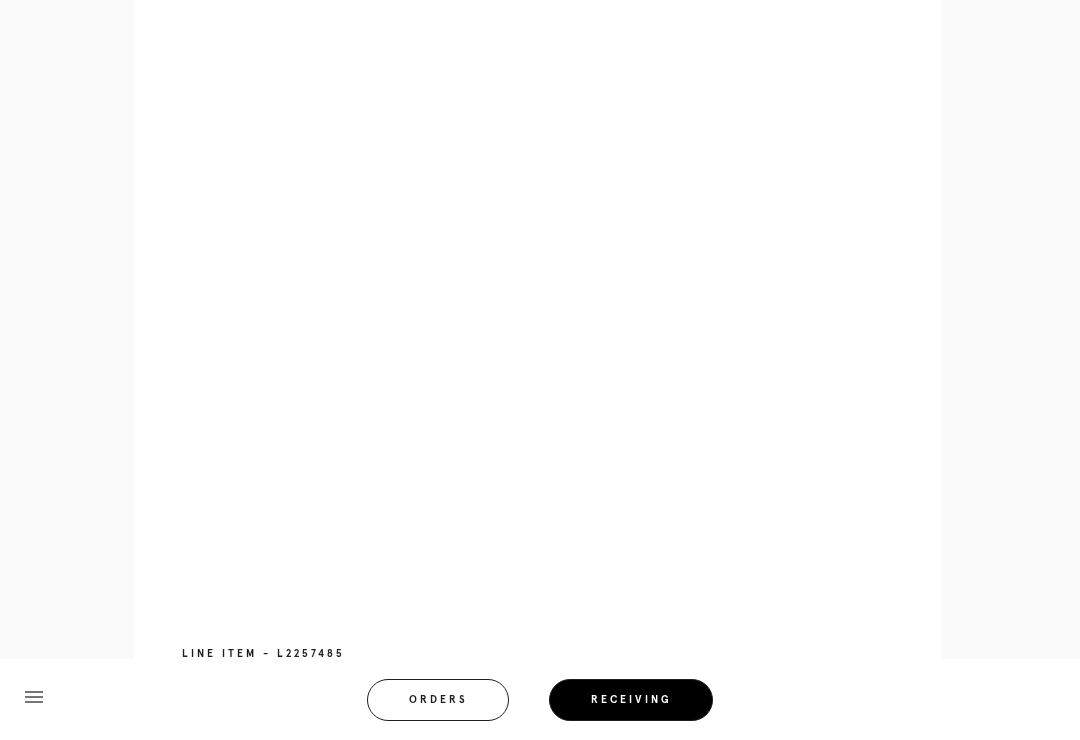 scroll, scrollTop: 864, scrollLeft: 0, axis: vertical 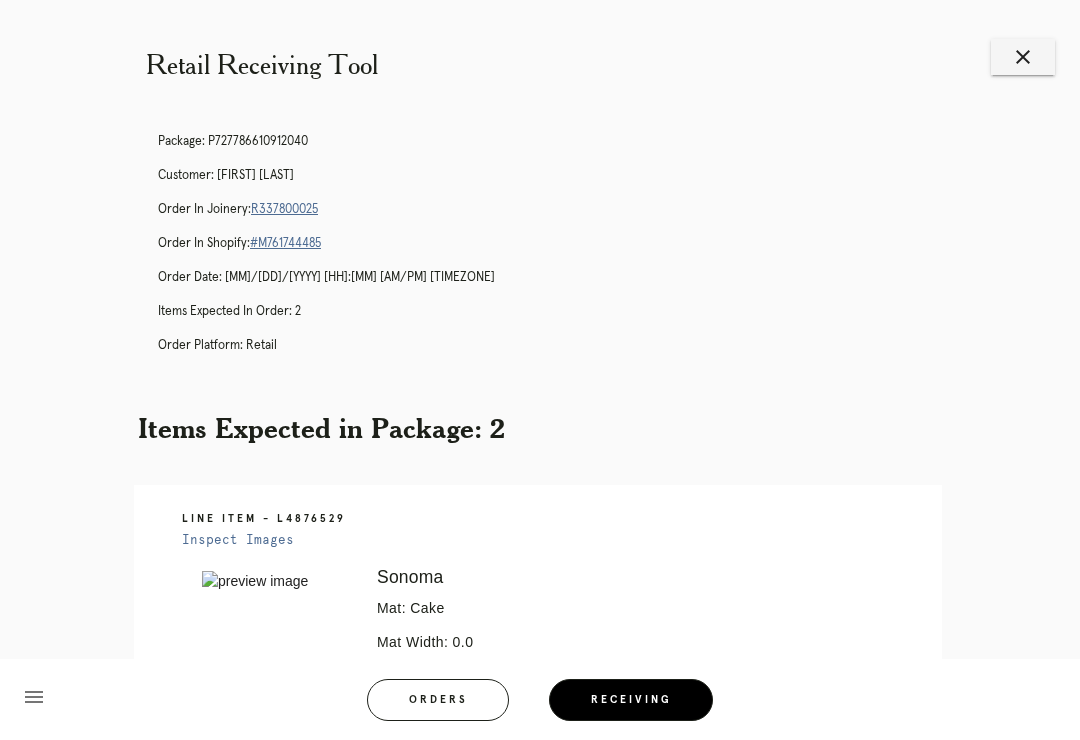 click on "close" at bounding box center [1023, 57] 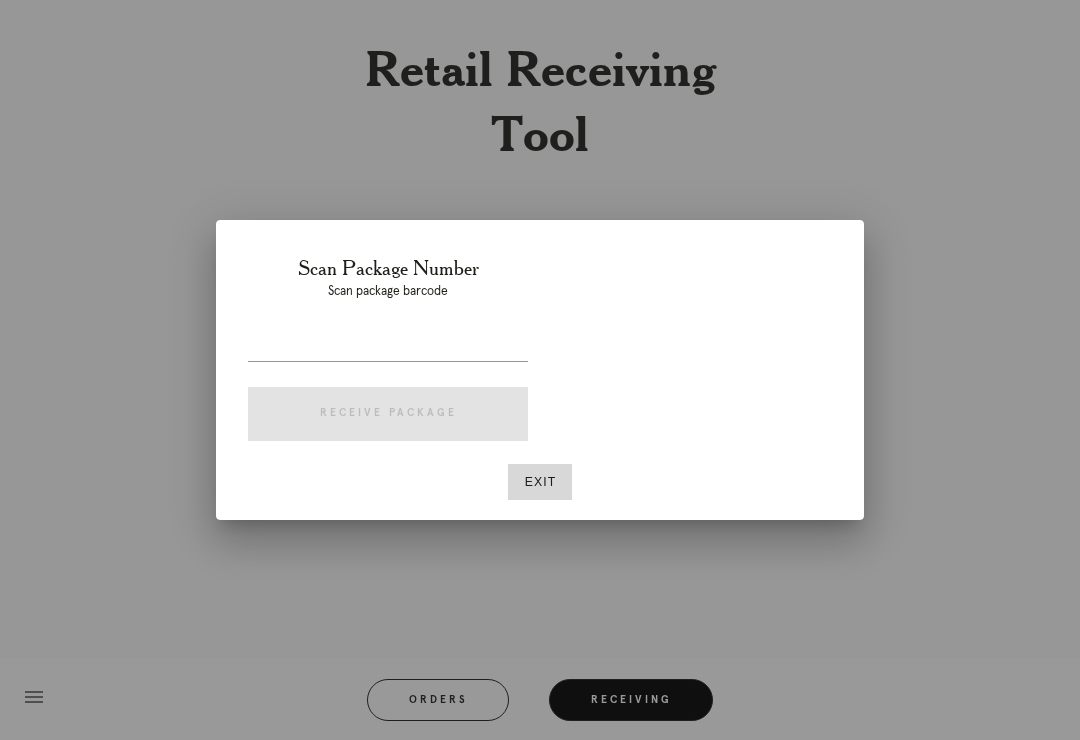 scroll, scrollTop: 0, scrollLeft: 0, axis: both 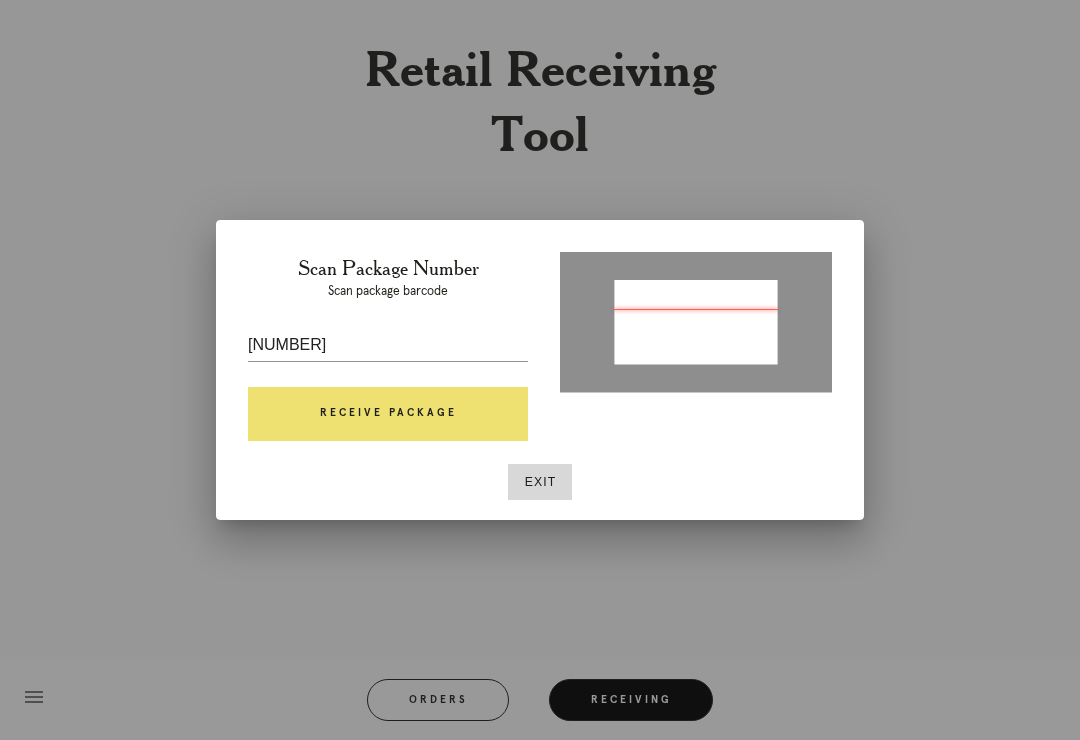 click on "Receive Package" at bounding box center (388, 414) 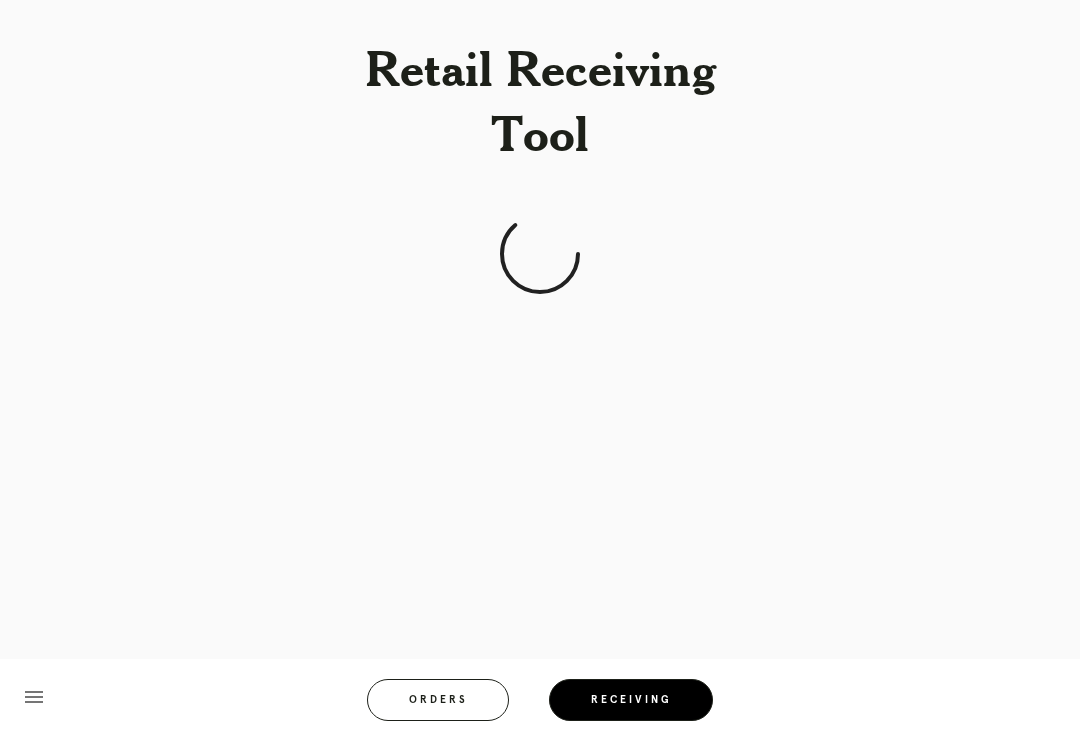 click on "Receiving" at bounding box center (631, 700) 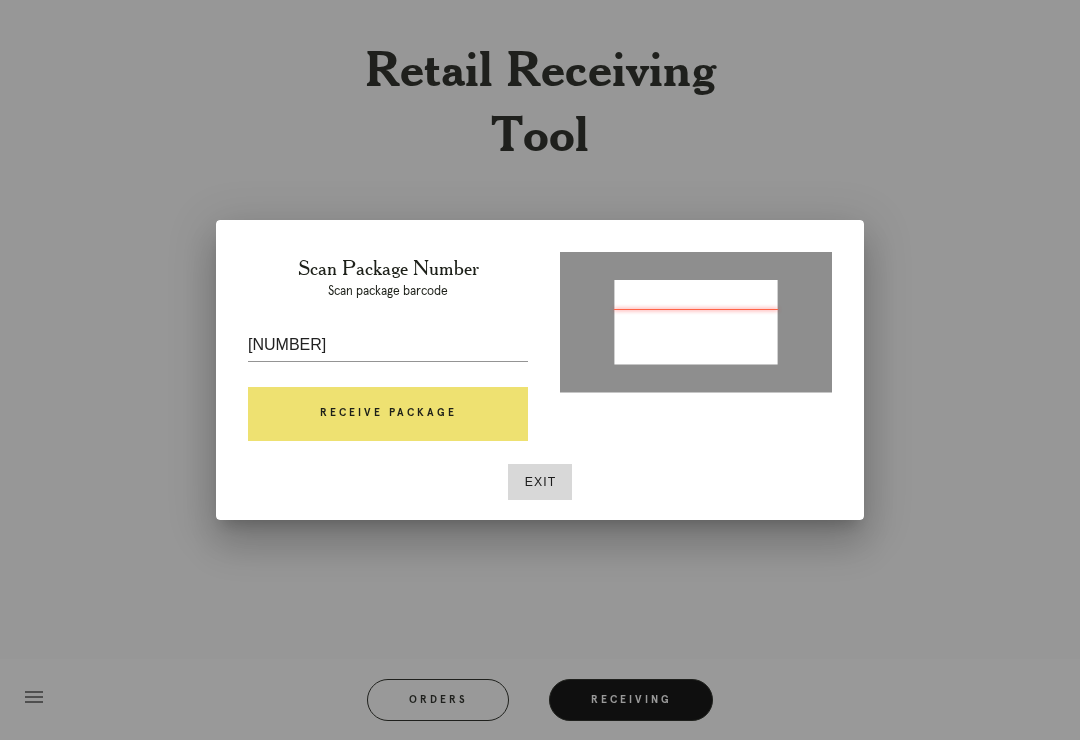 type on "[NUMBER]" 